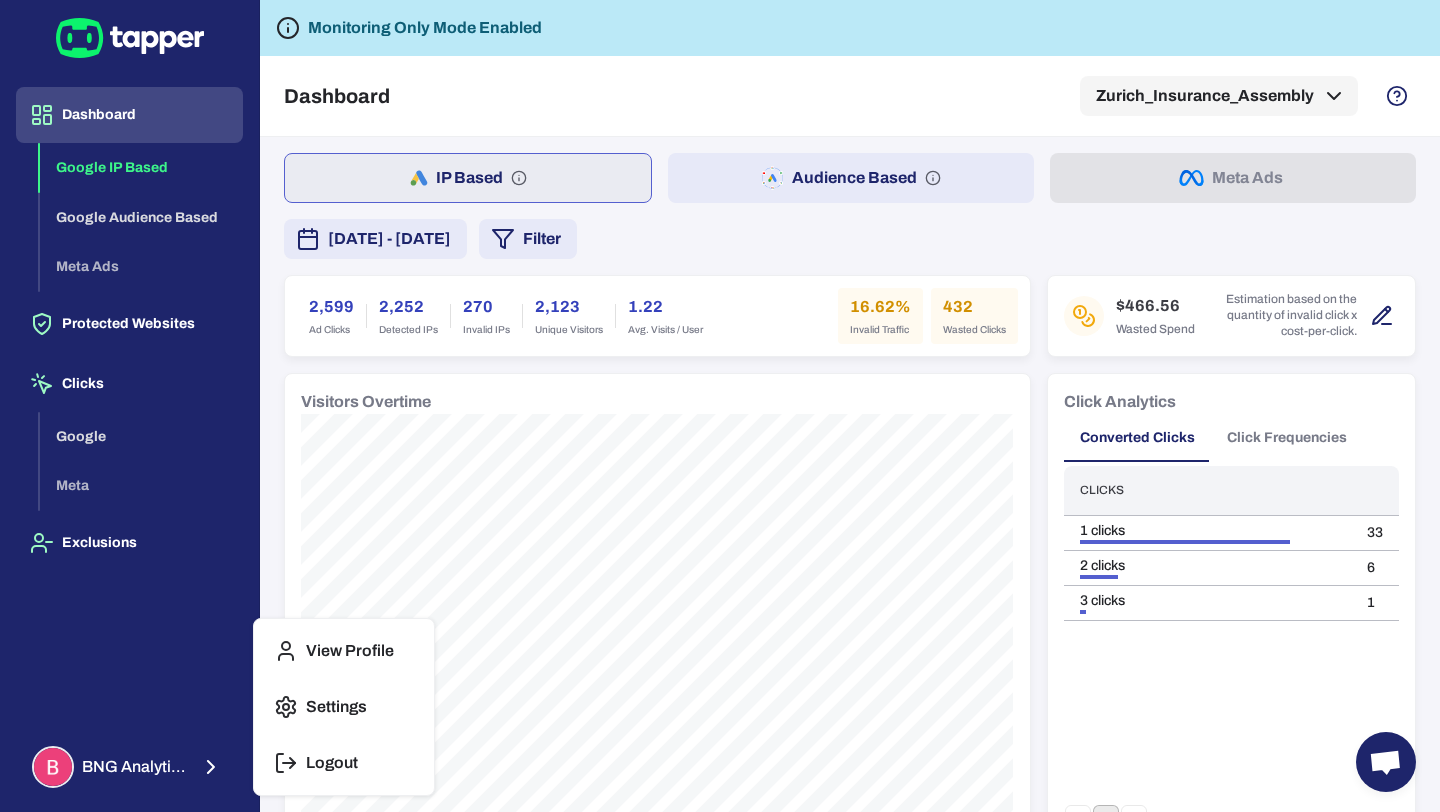 scroll, scrollTop: 0, scrollLeft: 0, axis: both 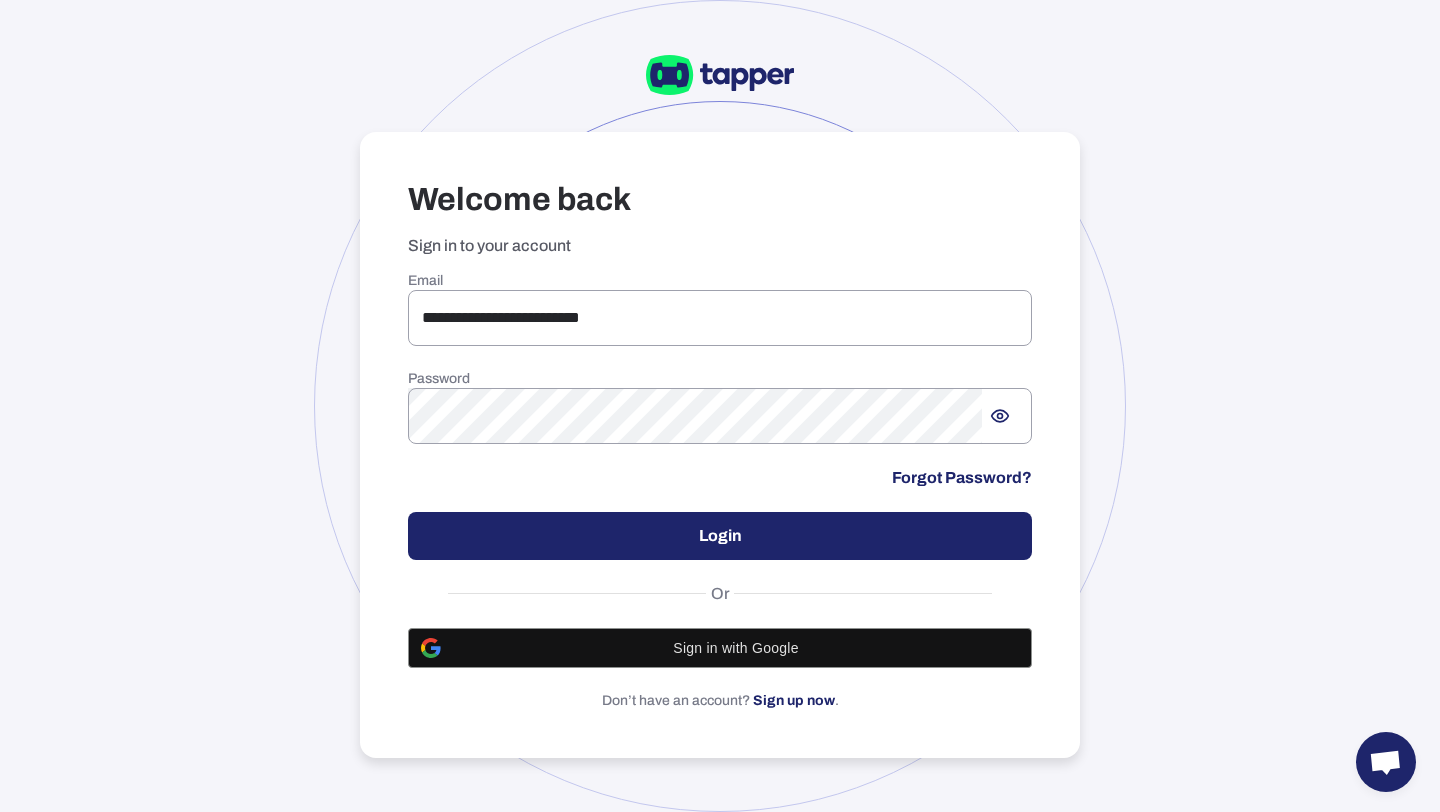 click on "**********" at bounding box center [720, 491] 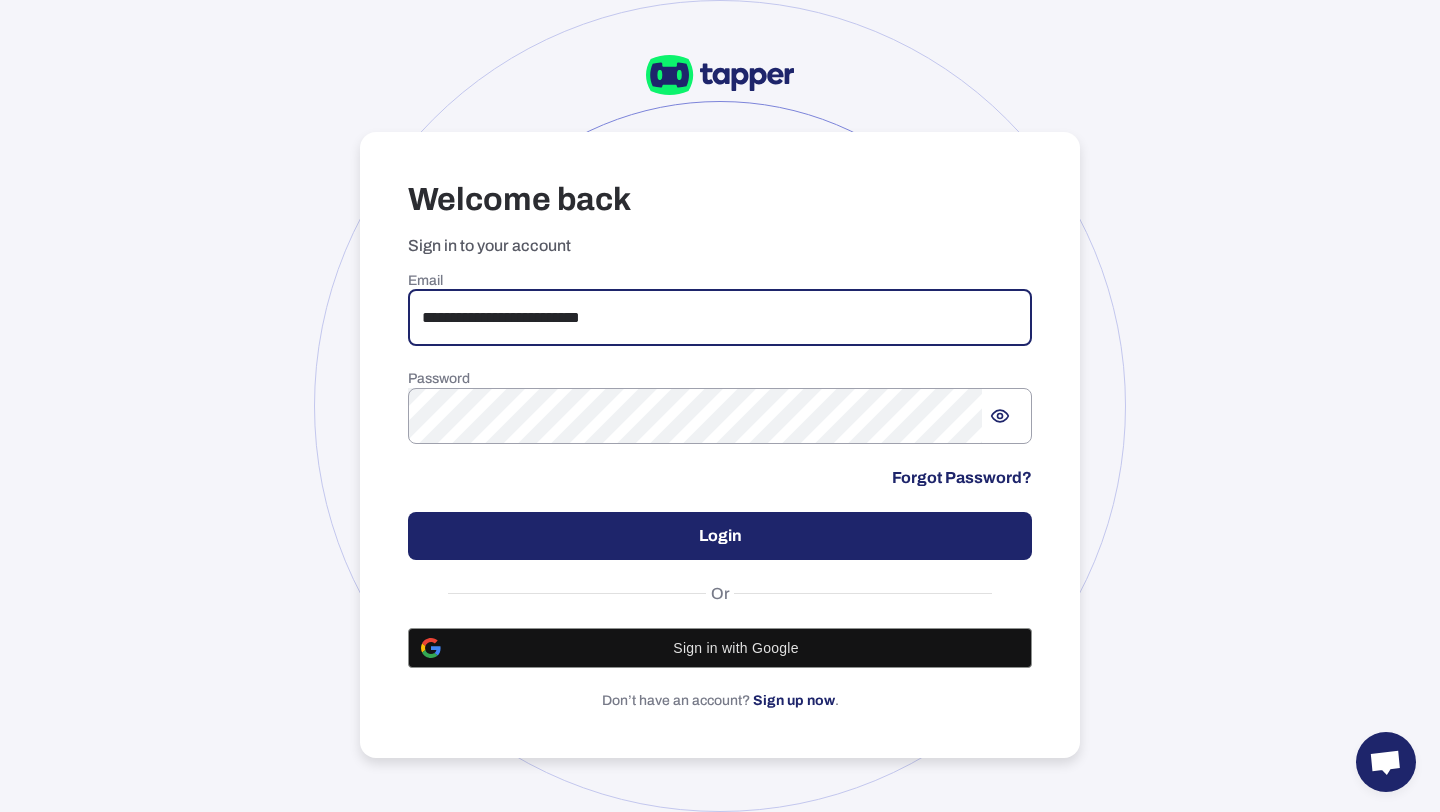 click on "**********" at bounding box center [720, 318] 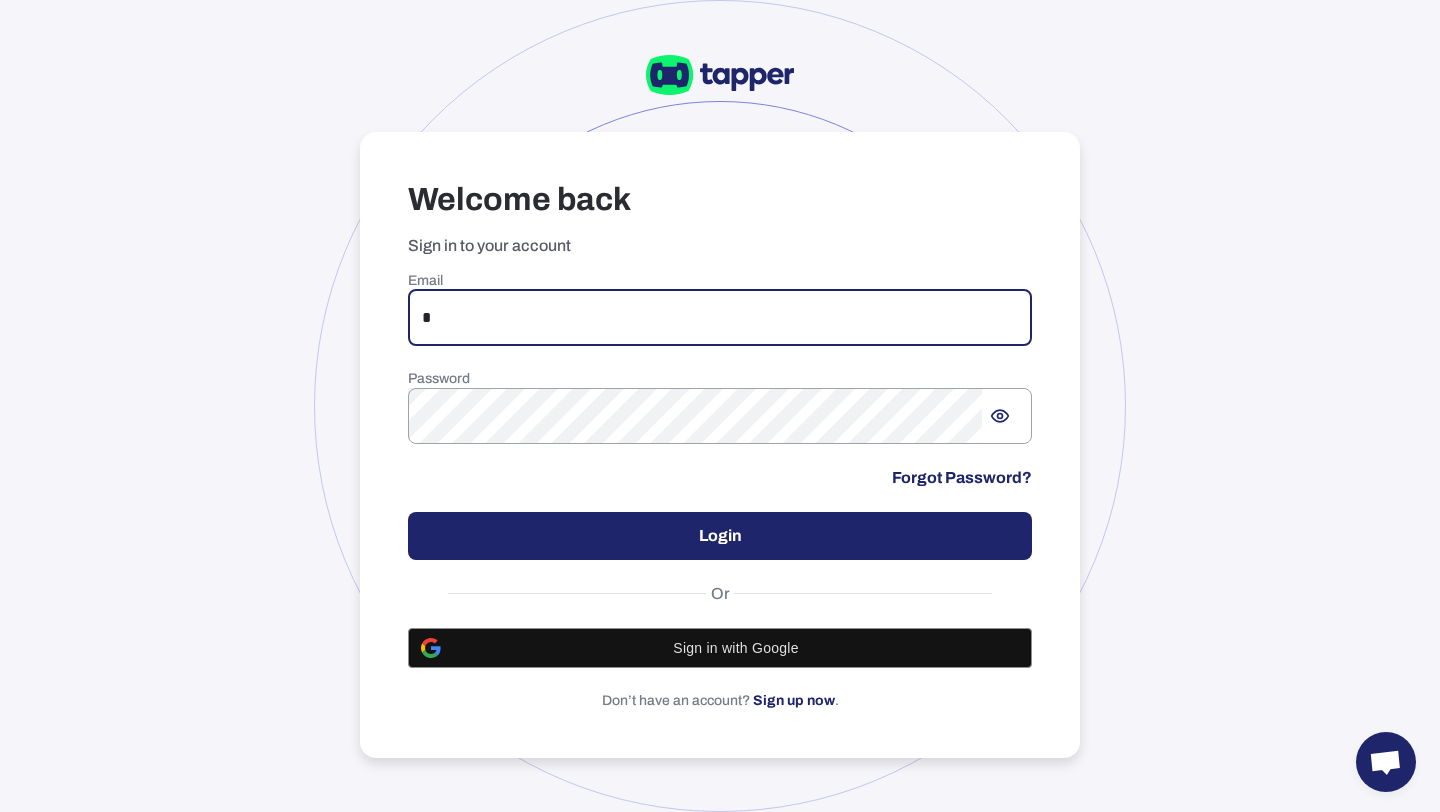 type on "**********" 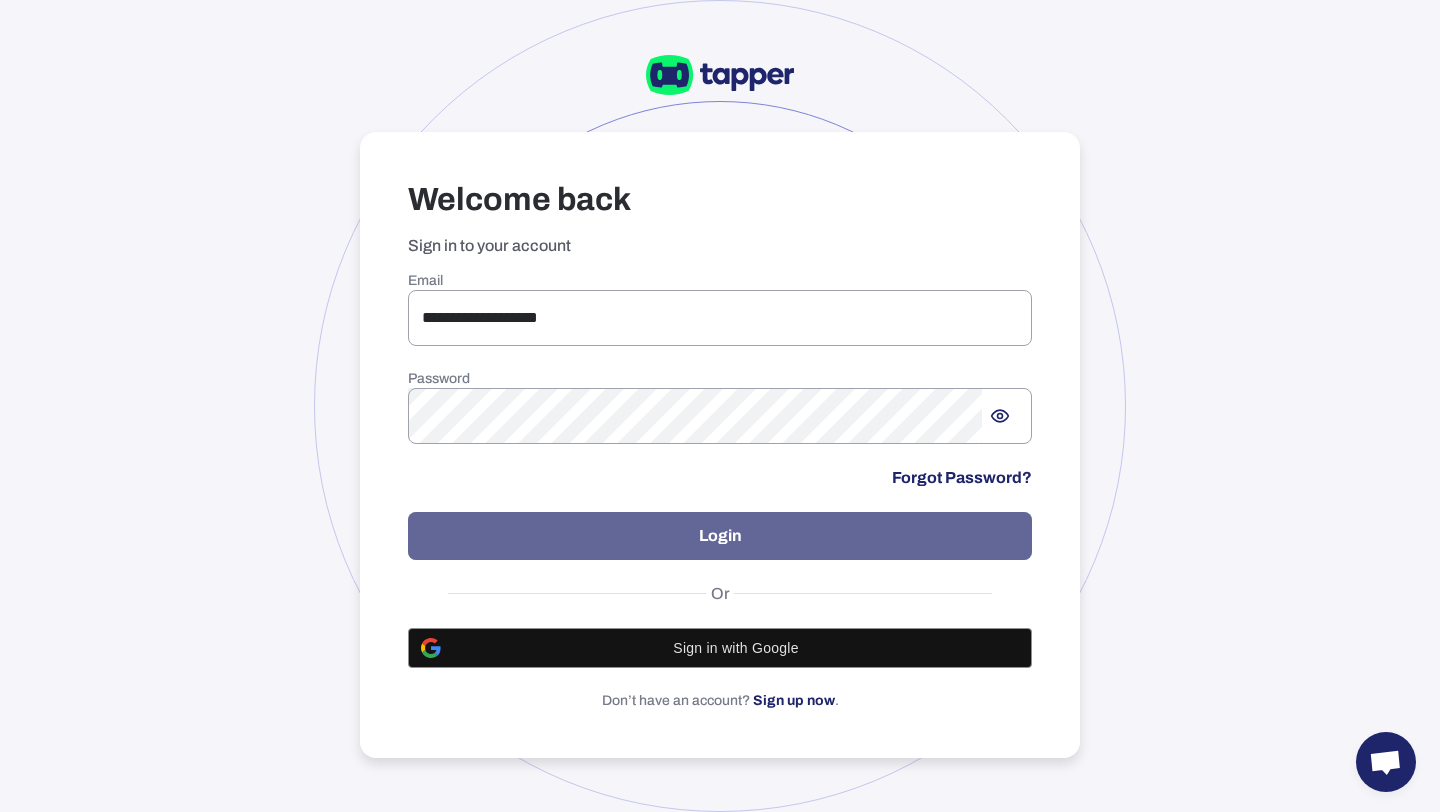 click on "Login" at bounding box center [720, 536] 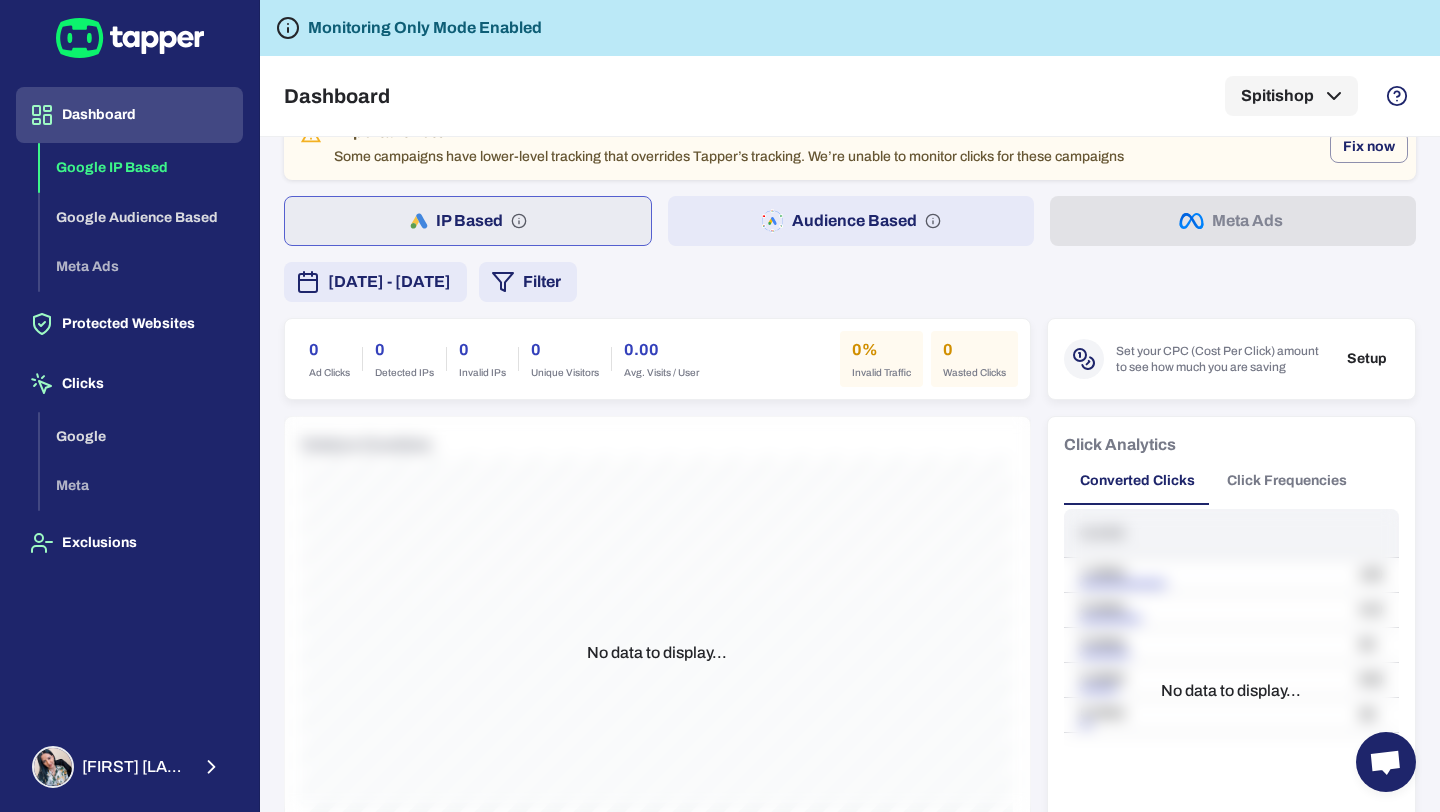 scroll, scrollTop: 0, scrollLeft: 0, axis: both 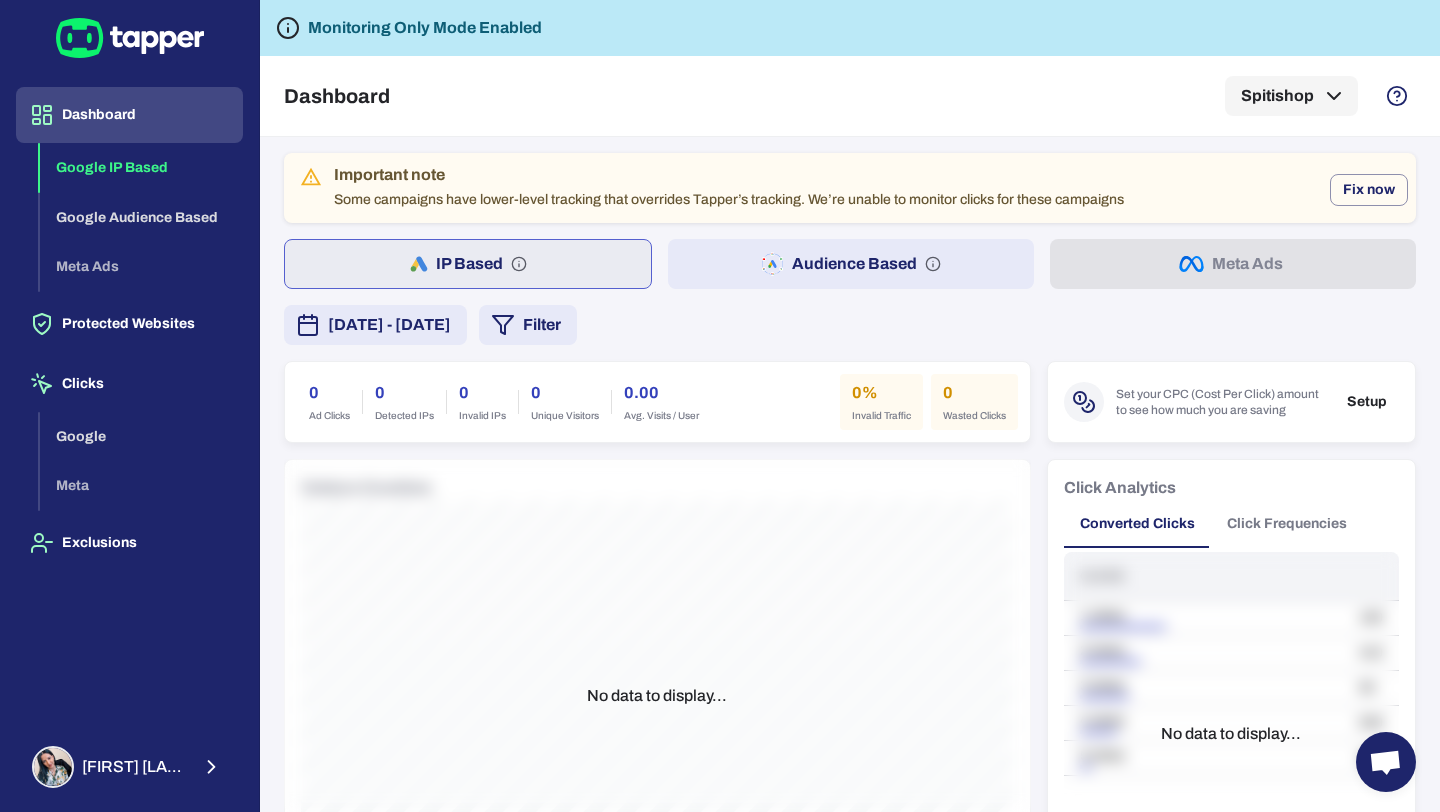 click on "Important note Some campaigns have lower-level tracking that overrides Tapper’s tracking. We’re unable to monitor clicks for these campaigns Fix now IP Based Audience Based Meta Ads [DATE] - [DATE] Filter 0 Ad Clicks 0 Detected IPs 0 Invalid IPs 0 Unique Visitors 0.00 Avg. Visits / User 0% Invalid Traffic 0 Wasted Clicks Set your CPC (Cost Per Click) amount to see how much you are saving Setup Visitors Overtime No data to display... Click Analytics Converted Clicks Click Frequencies Clicks 1 clicks 100 2 clicks 410 3 clicks 50 4 clicks 530 5 clicks 36 1 No data to display... Track Conversion 1857 Conversions 232.13 Conversion / Day 18.93% Conversion Rate Conversion Analysis No data to display... Invalid Traffic Type 4,169 Bot 1564 /  38% Click Fraud 143 /  3% Invalid Traffic 310 /  7% Unusual Behavior 89 /  2% Geographical Inconsistency 14 /  0% Ad Click Limit Exceeded 391 /  9% Policy Violation 503 /  12% Suspicious IP 102 /  2% Fake User Agent 39 /  1% Aggressive Clicking 120 /  3% VPN 21%" at bounding box center [850, 981] 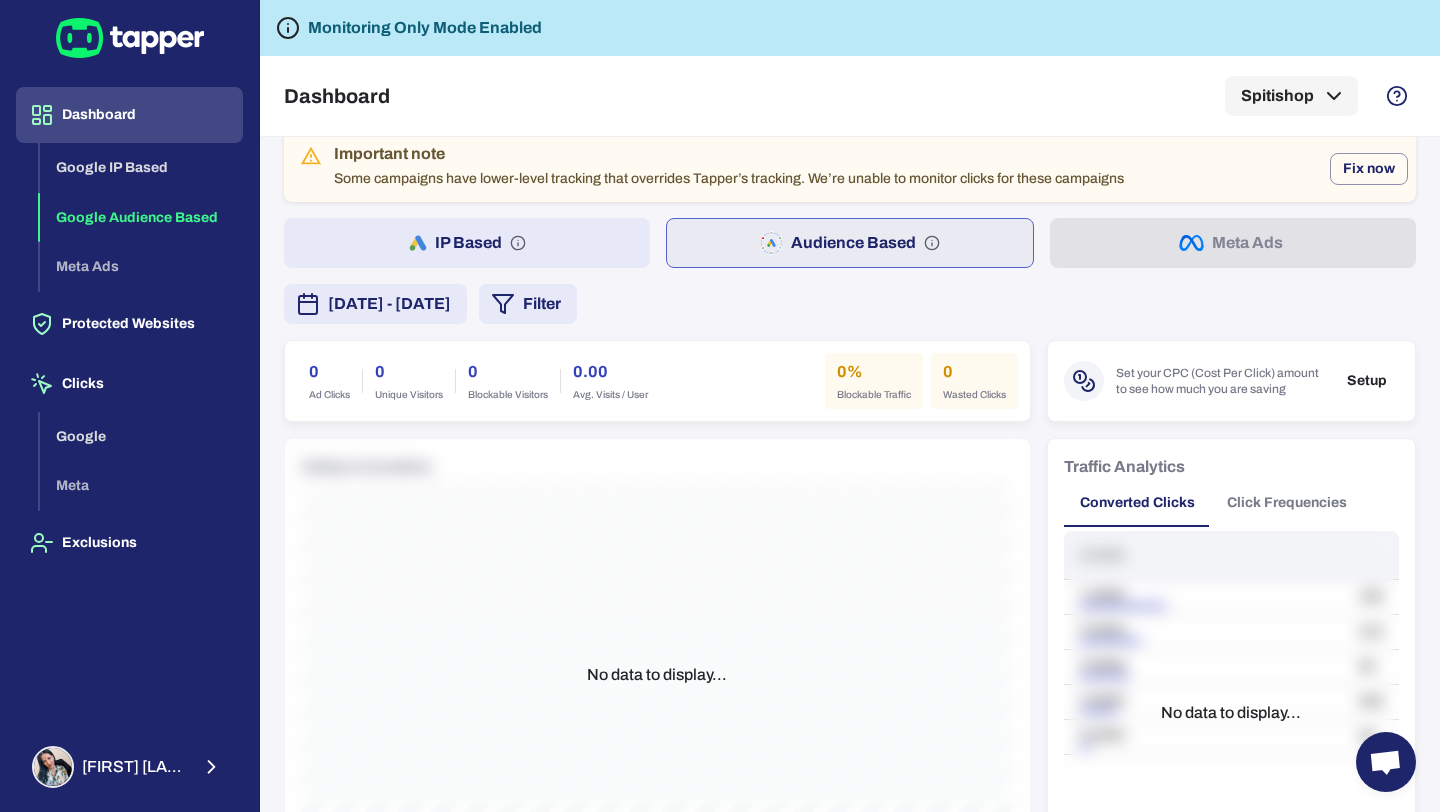 scroll, scrollTop: 0, scrollLeft: 0, axis: both 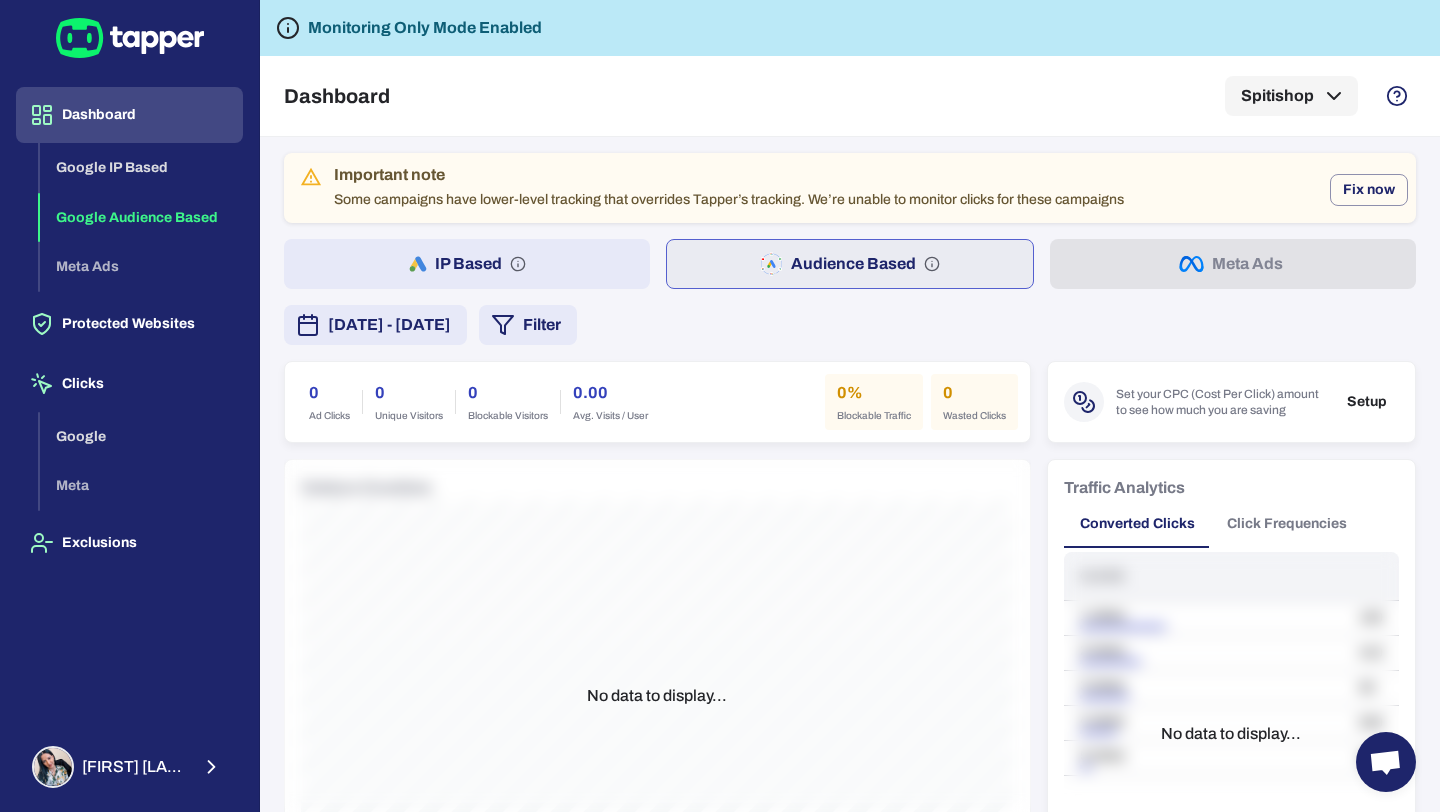 click on "IP Based" at bounding box center (467, 264) 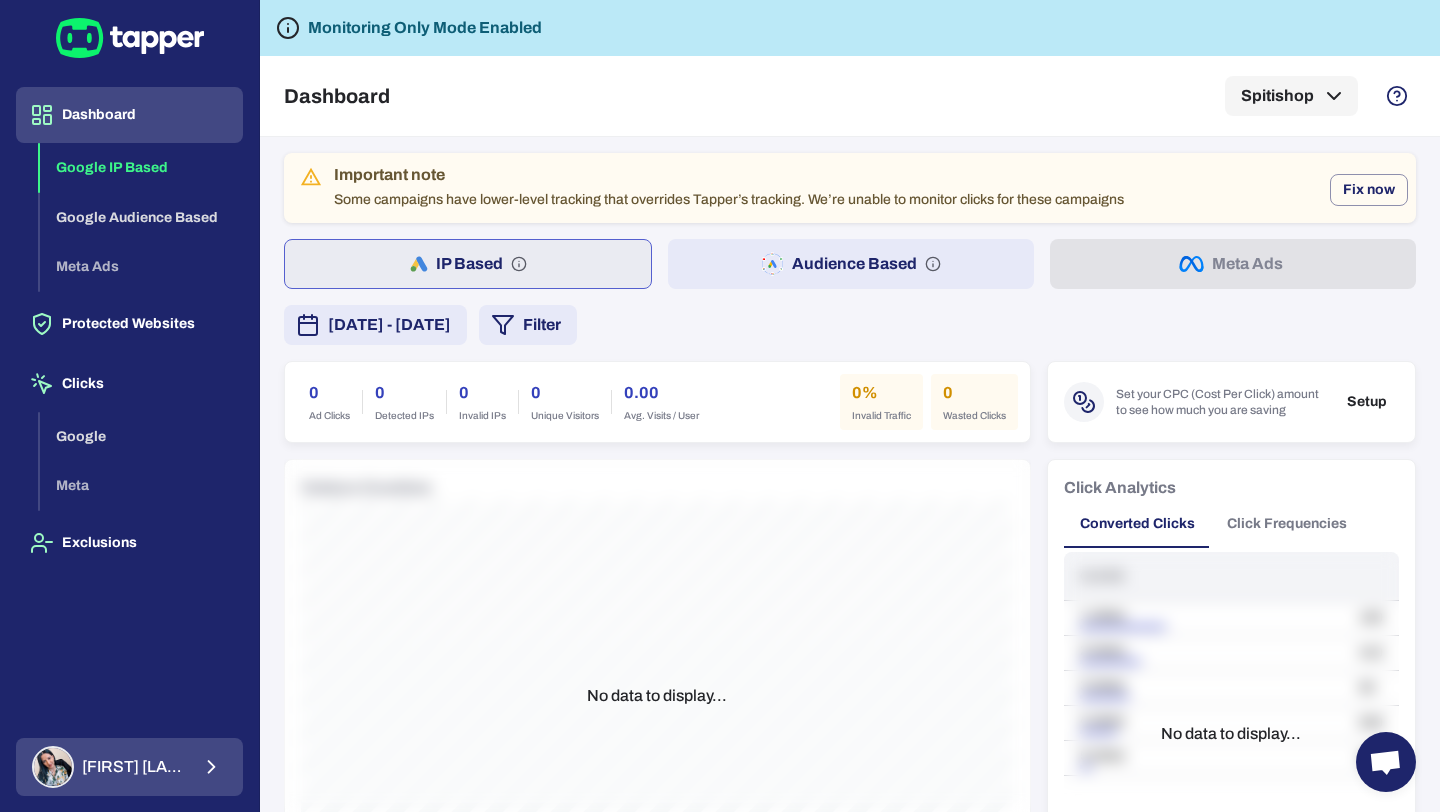 click on "[FIRST]   [LAST]" at bounding box center (135, 767) 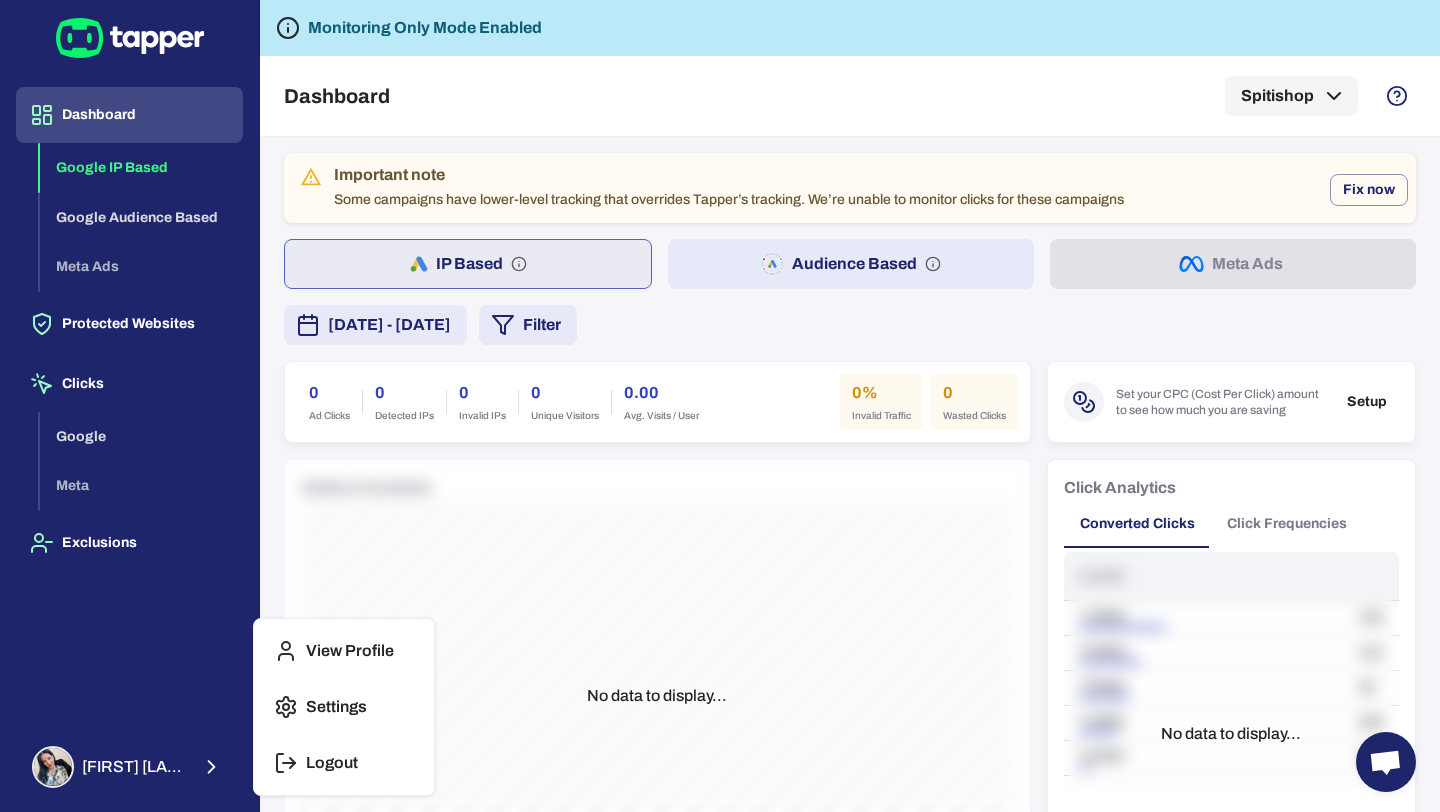 click on "Logout" at bounding box center [344, 763] 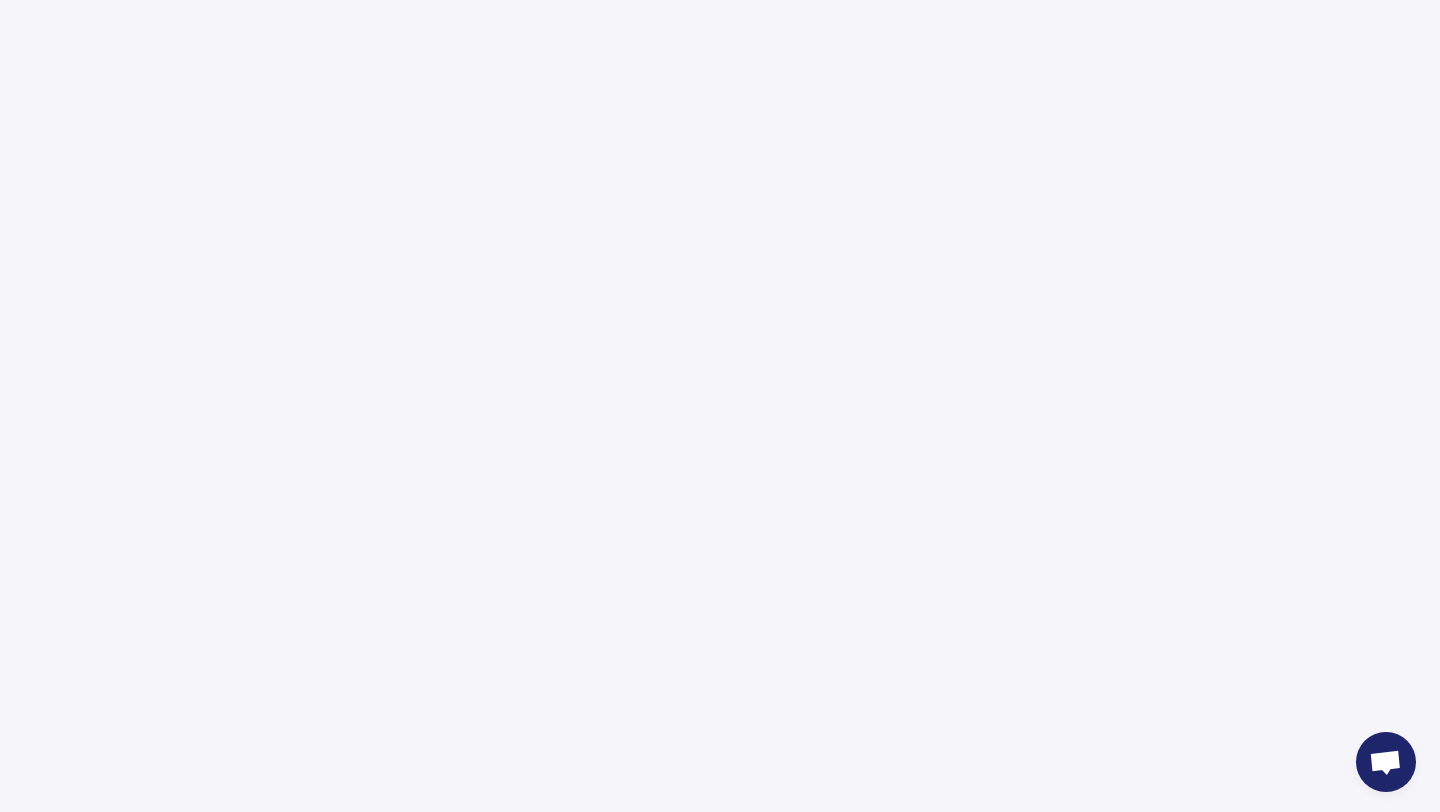 scroll, scrollTop: 0, scrollLeft: 0, axis: both 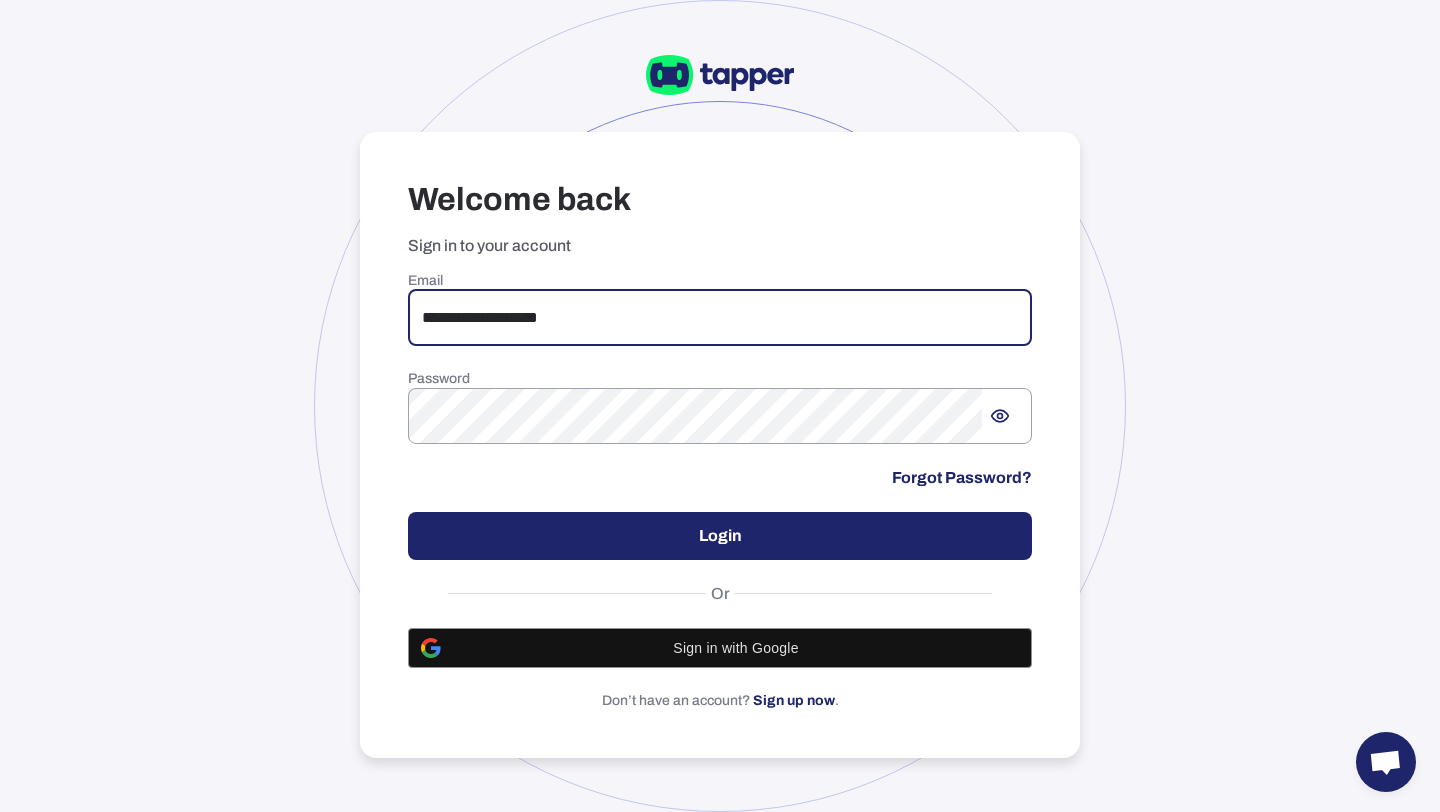 click on "**********" at bounding box center (720, 318) 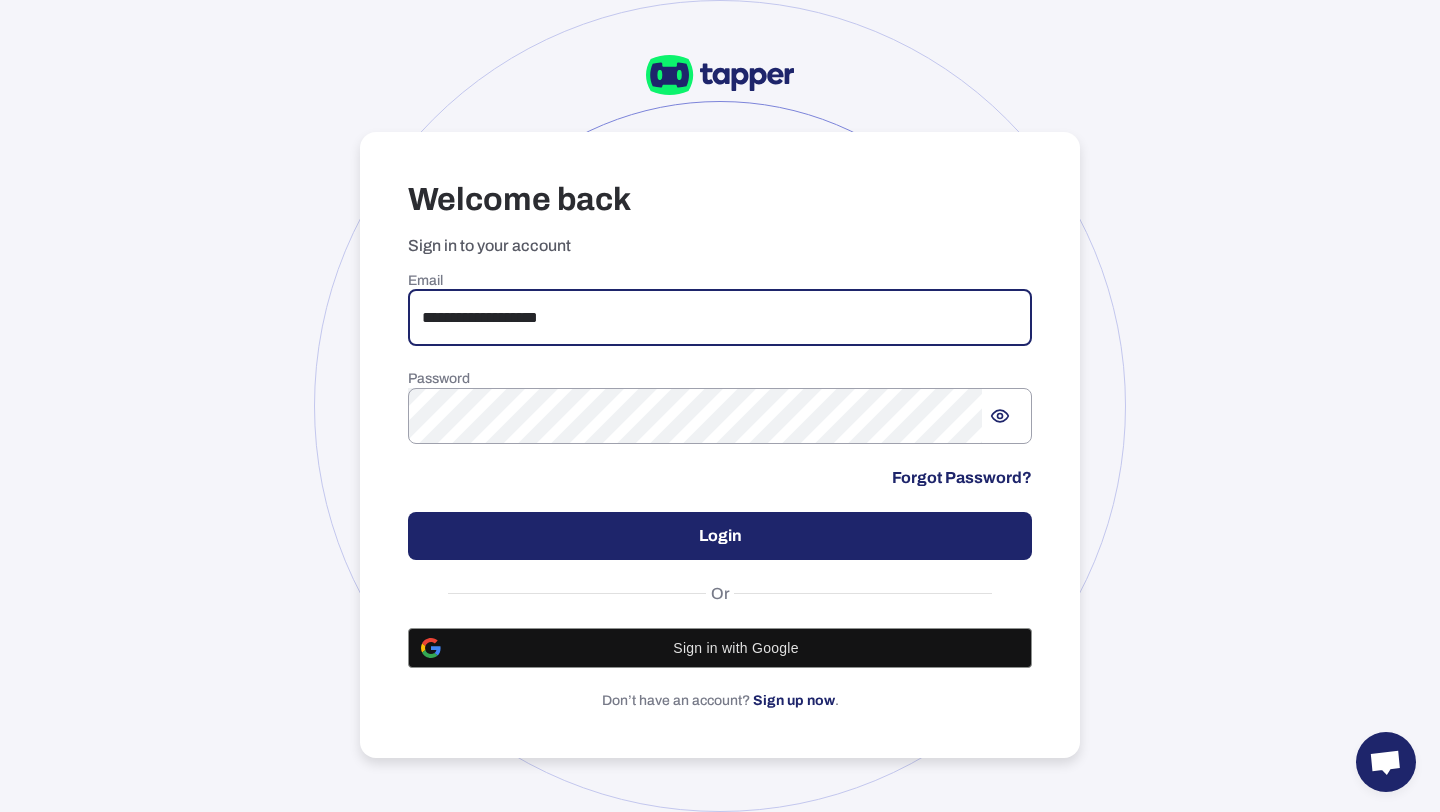 type on "**********" 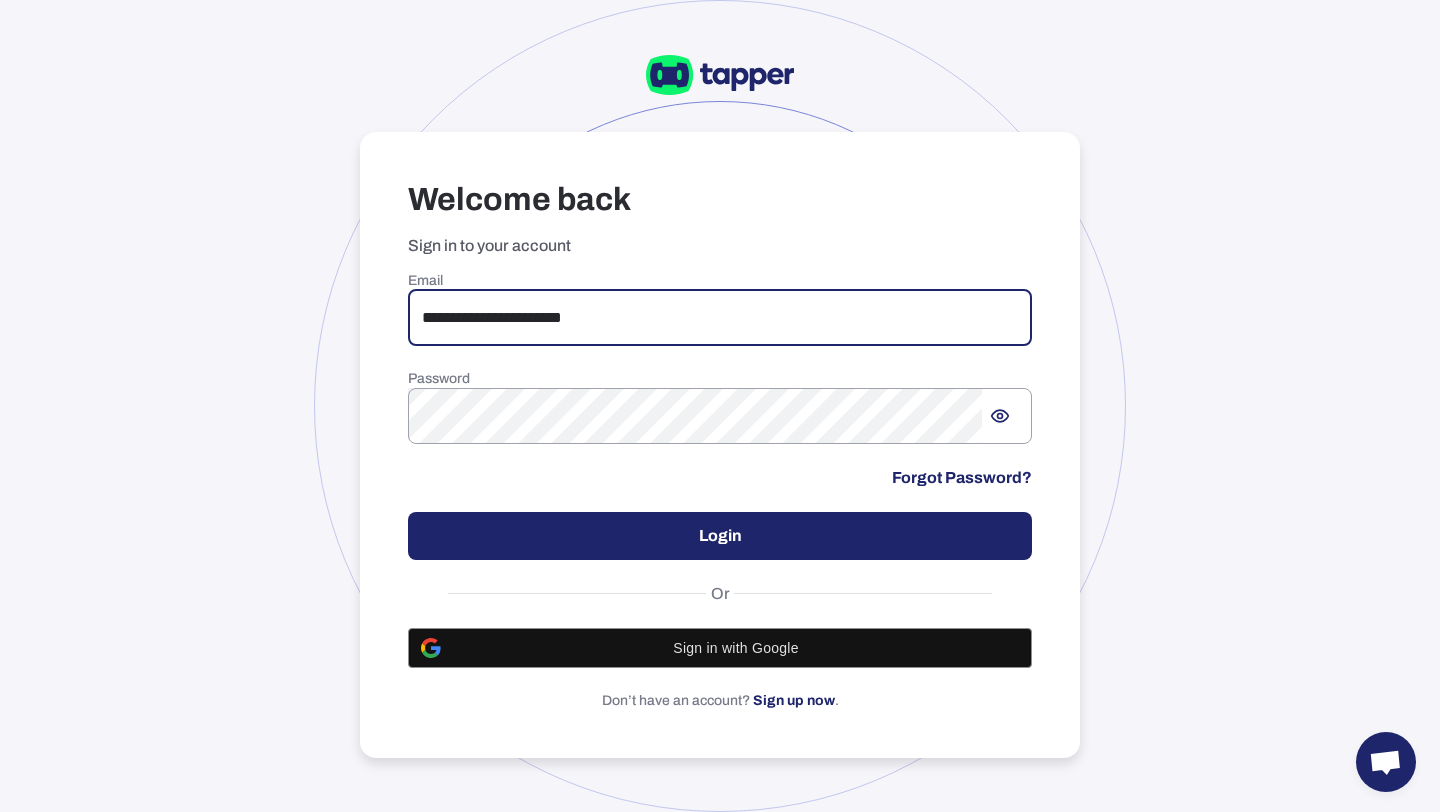 click on "Login" at bounding box center (720, 536) 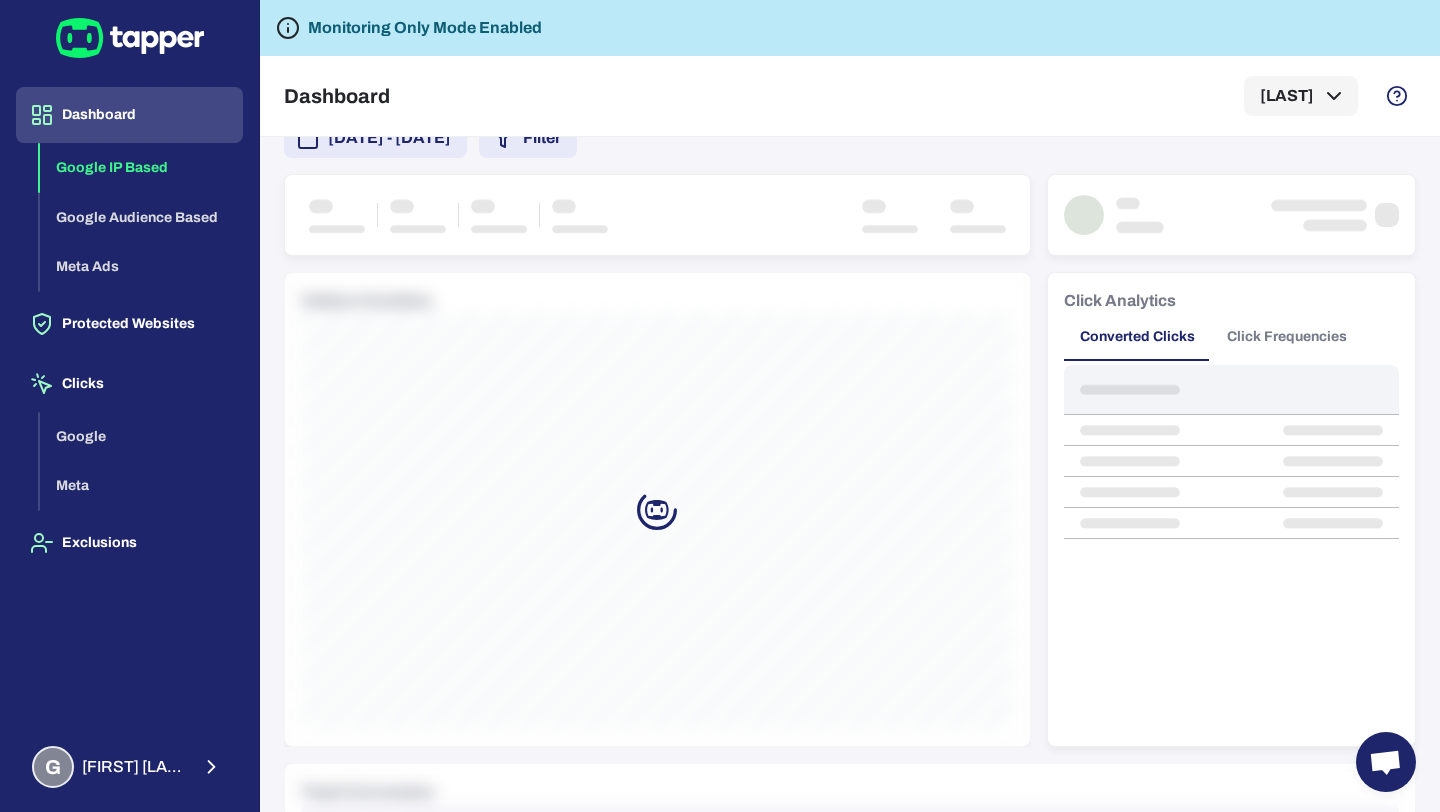 scroll, scrollTop: 0, scrollLeft: 0, axis: both 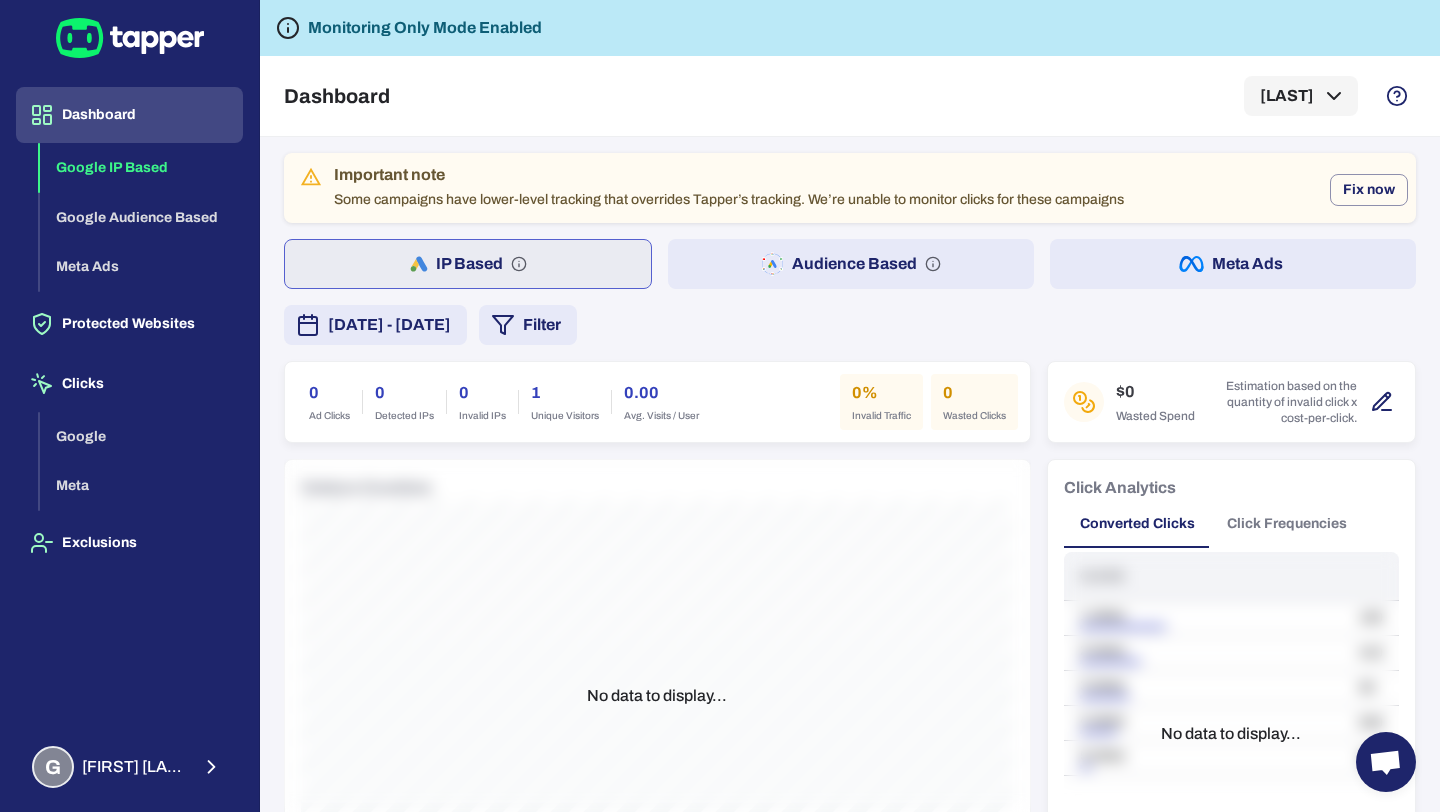 click on "Audience Based" at bounding box center [851, 264] 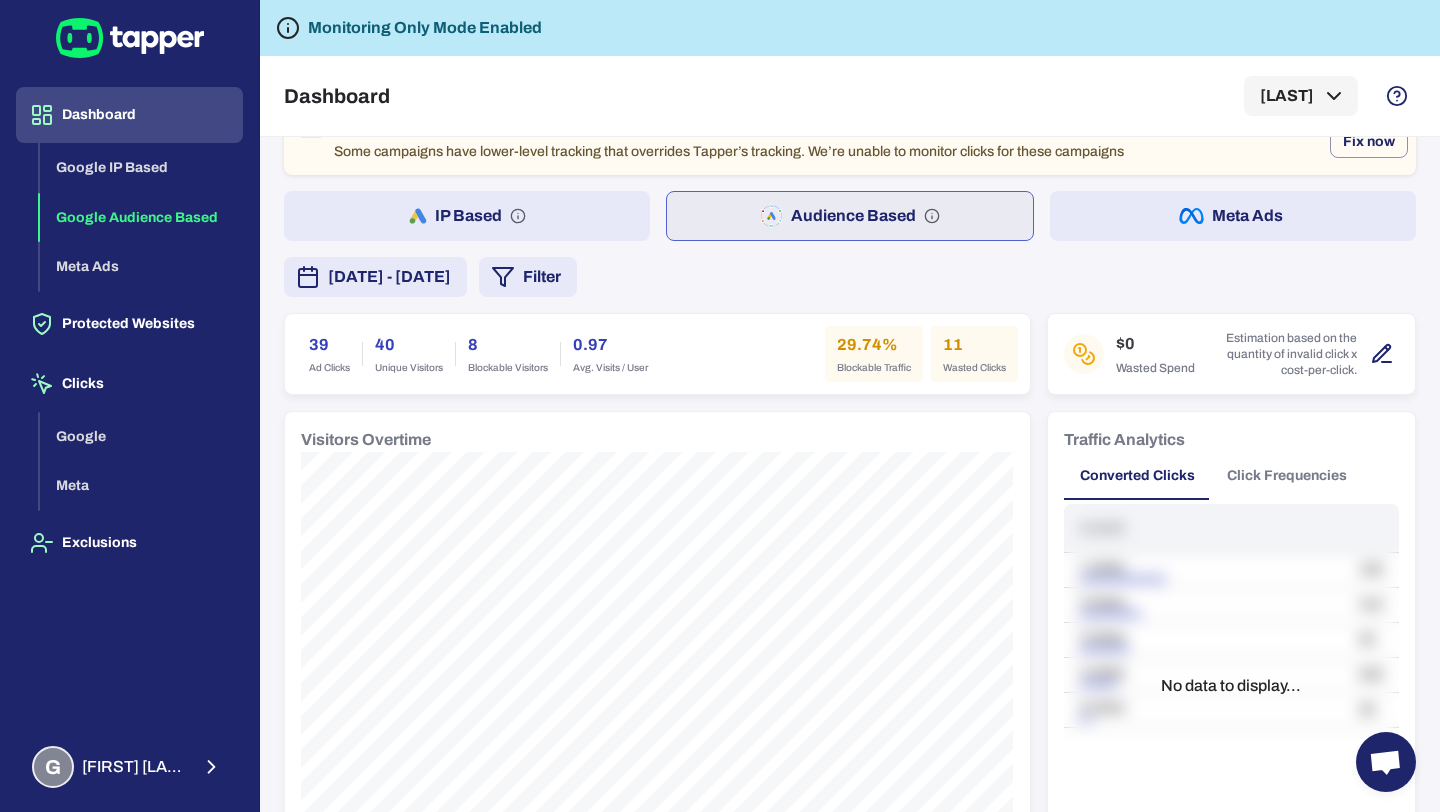 scroll, scrollTop: 0, scrollLeft: 0, axis: both 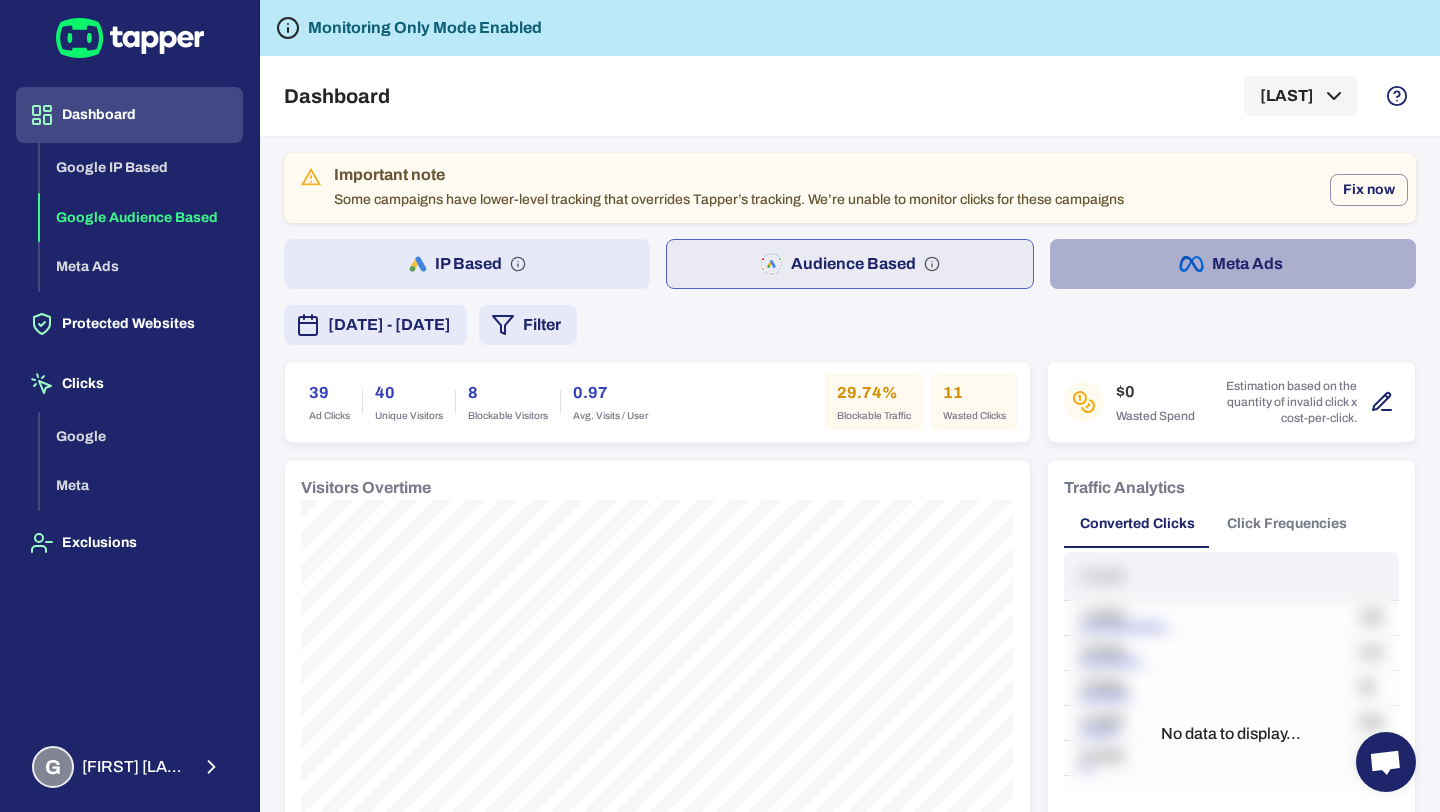 click on "Meta Ads" at bounding box center [1233, 264] 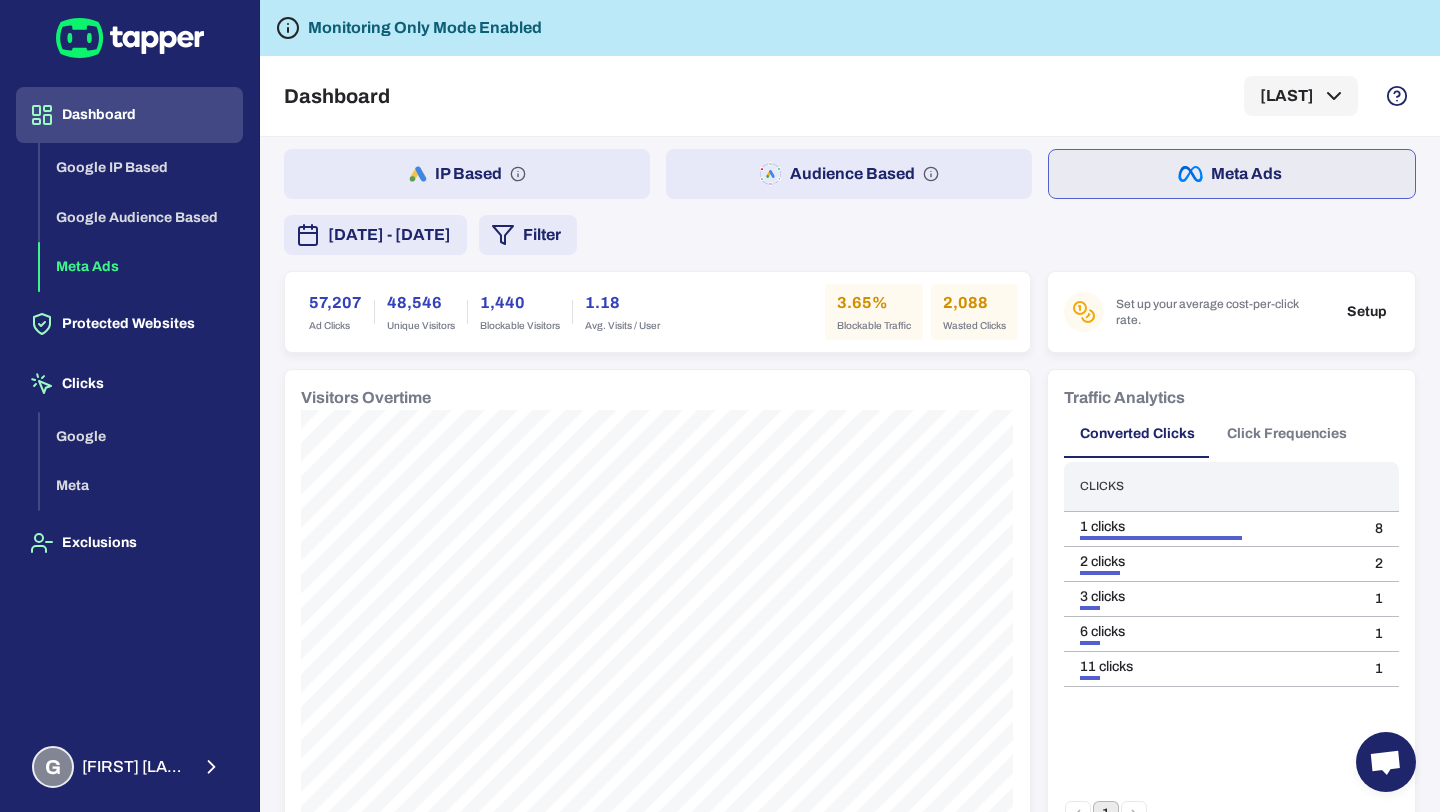 scroll, scrollTop: 2, scrollLeft: 0, axis: vertical 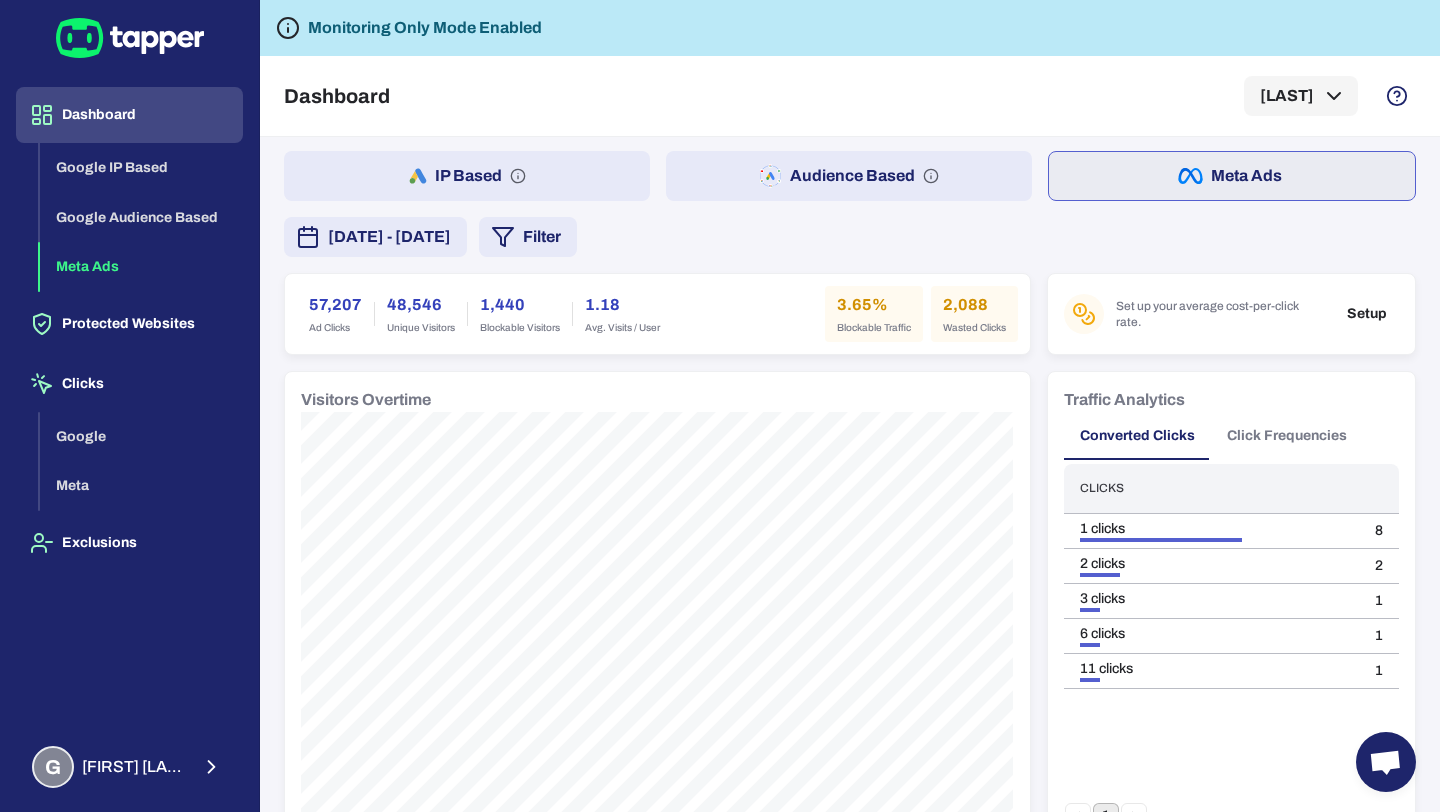 click on "Audience Based" at bounding box center (849, 176) 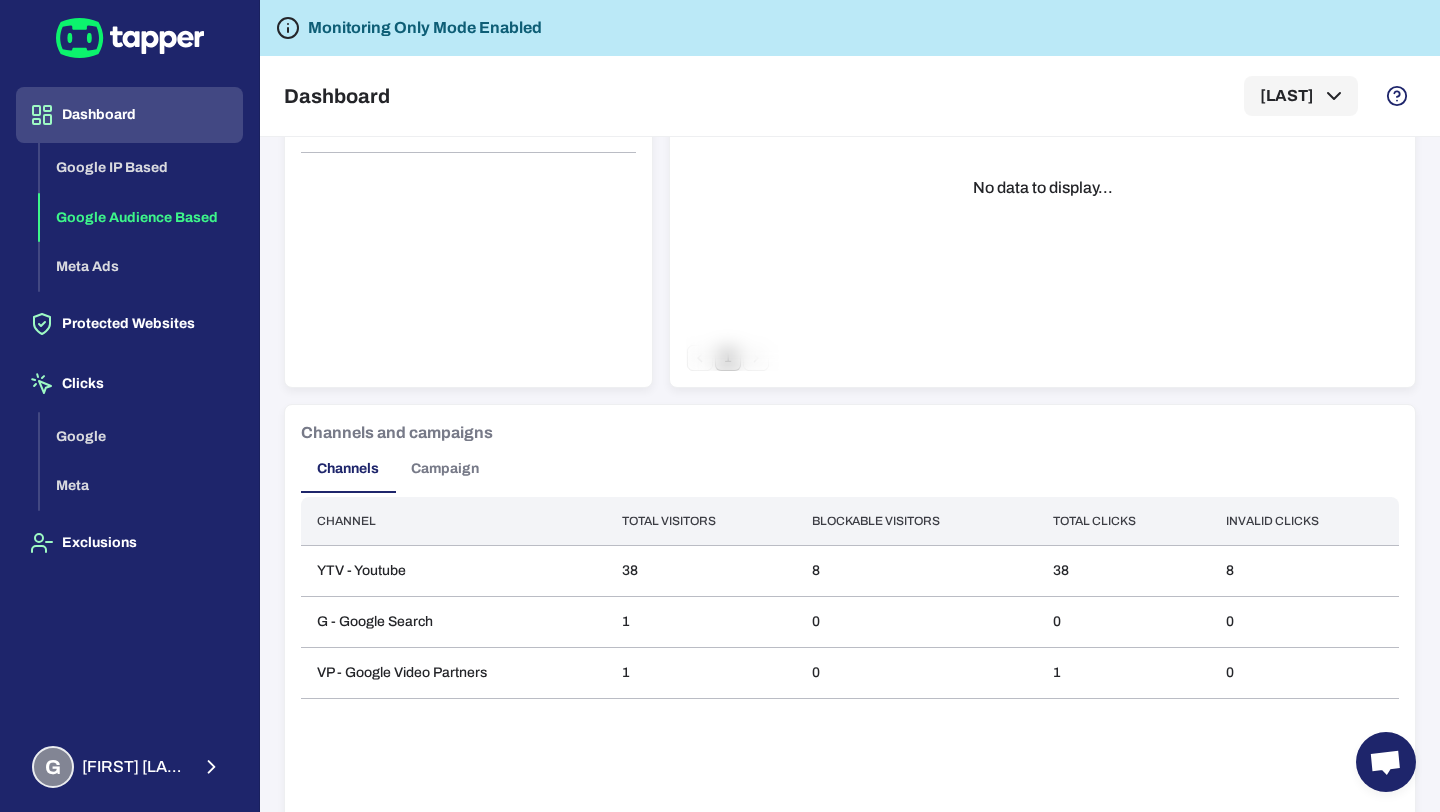 scroll, scrollTop: 1487, scrollLeft: 0, axis: vertical 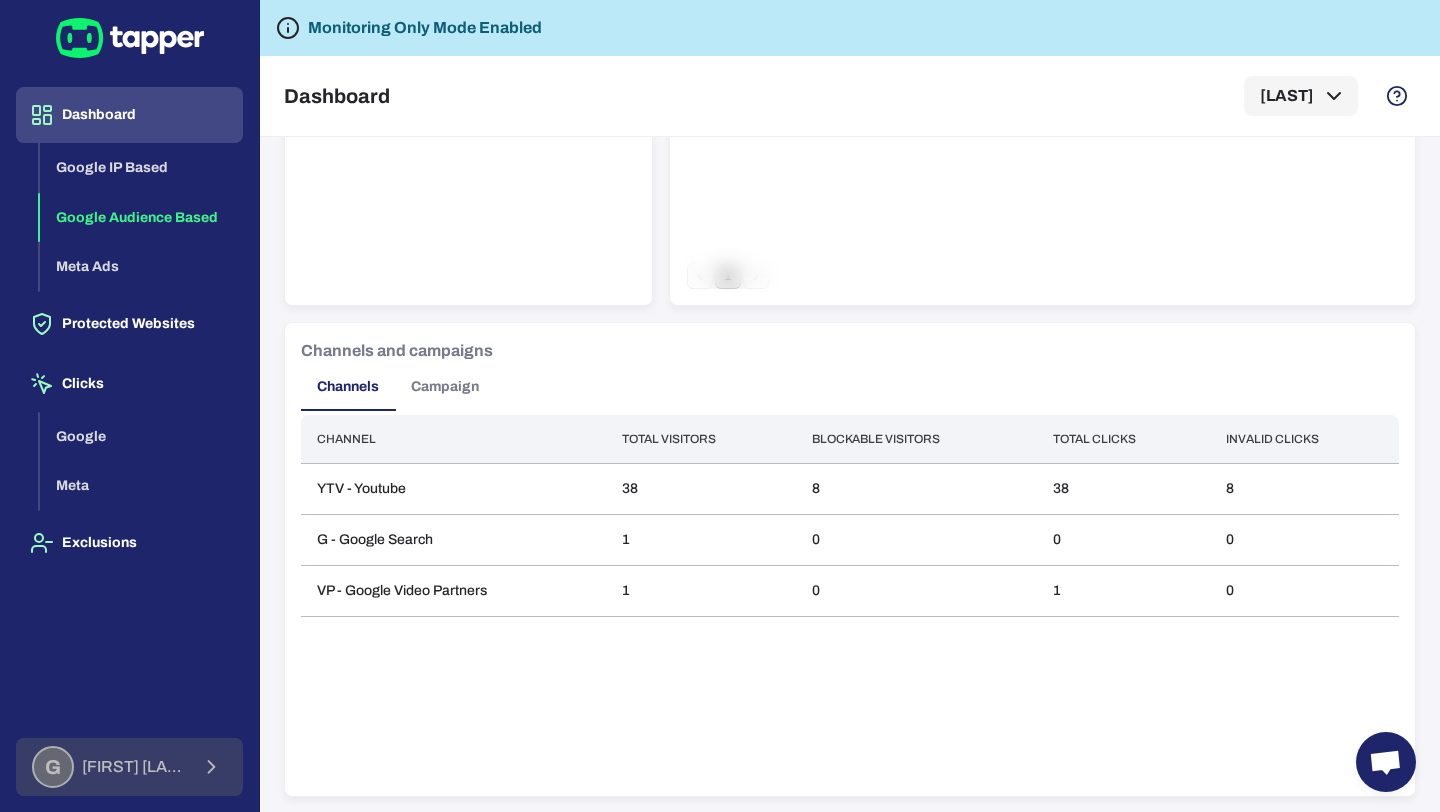 click on "Giorgos   Alexakis" at bounding box center [135, 767] 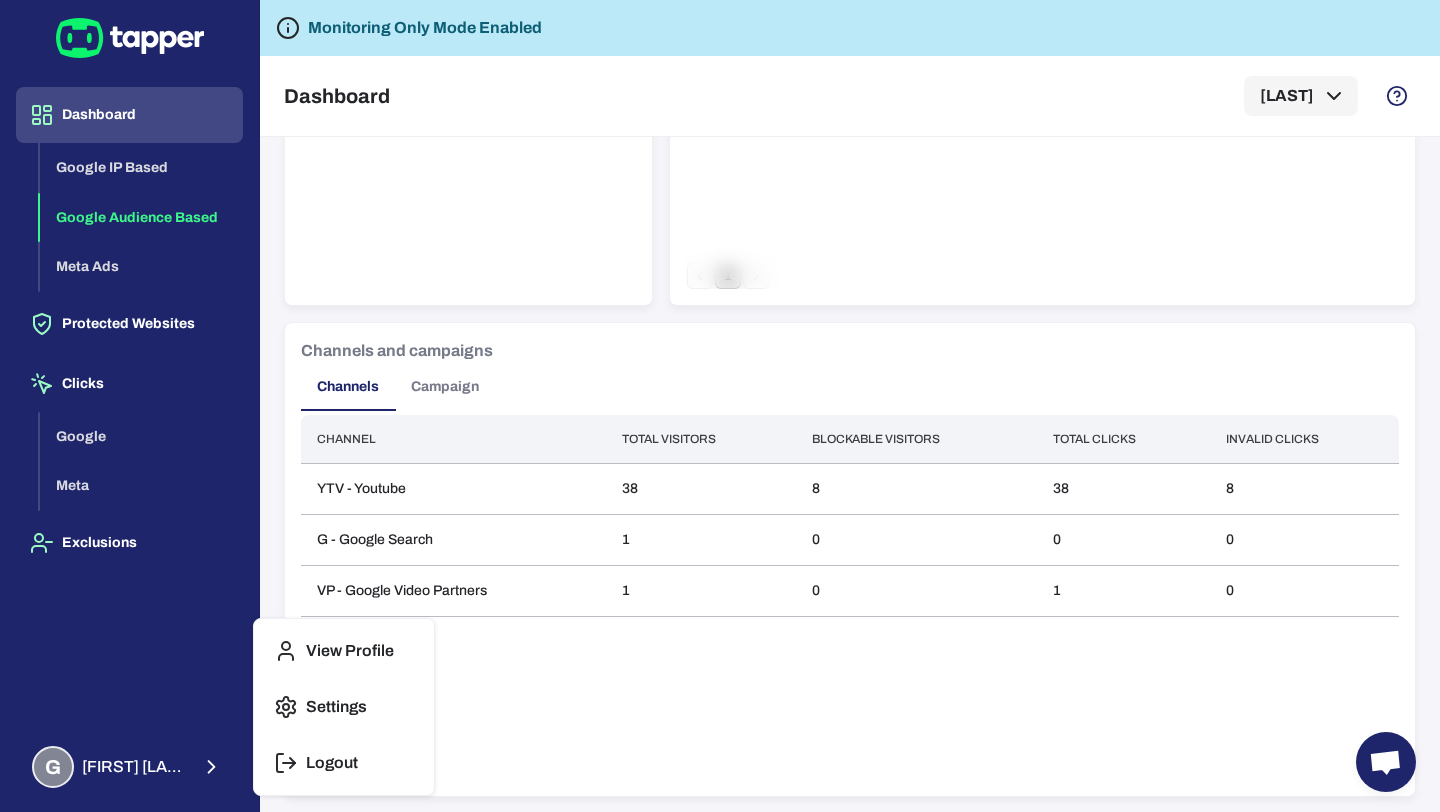 click on "View Profile Settings Logout" at bounding box center (344, 707) 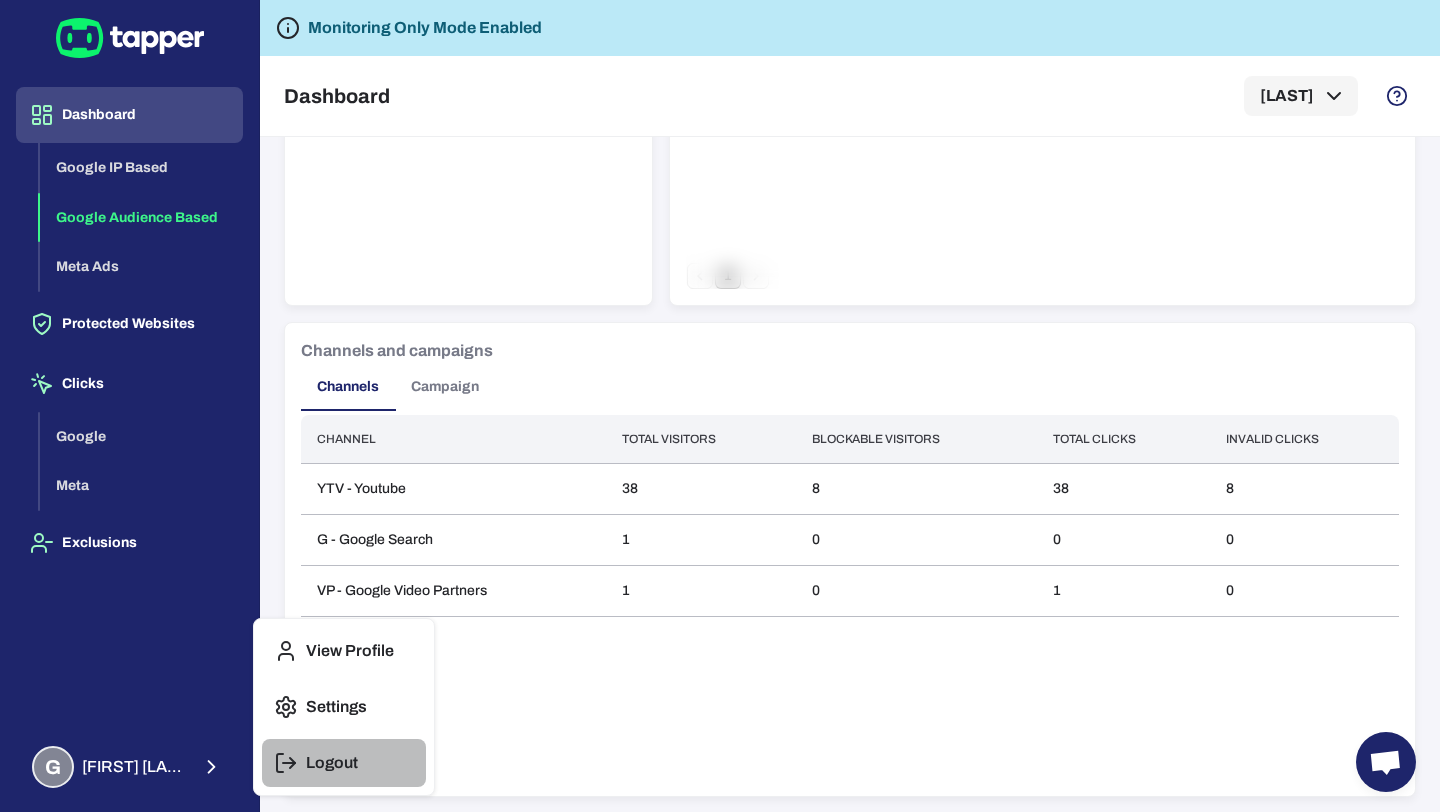 click on "Logout" at bounding box center (344, 763) 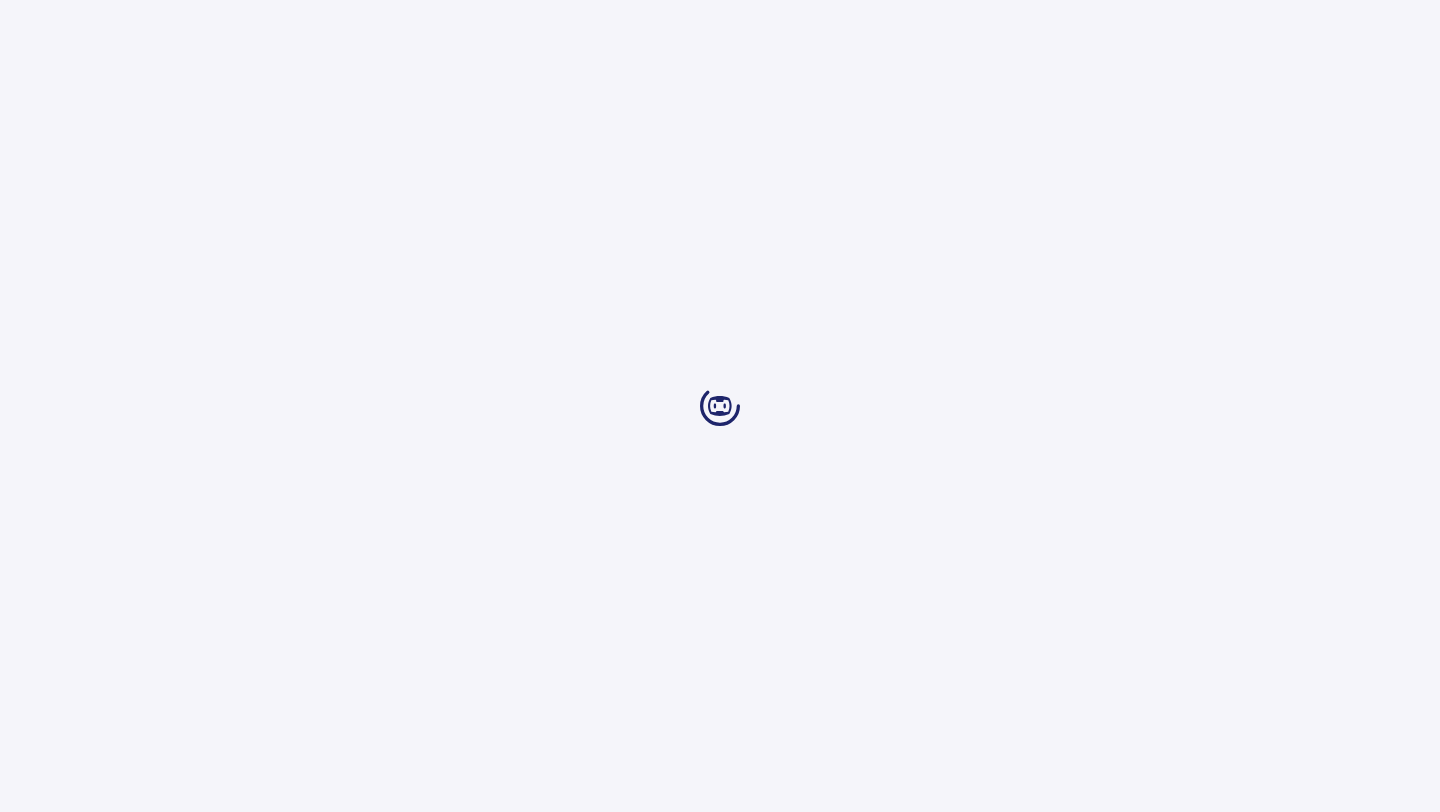 scroll, scrollTop: 0, scrollLeft: 0, axis: both 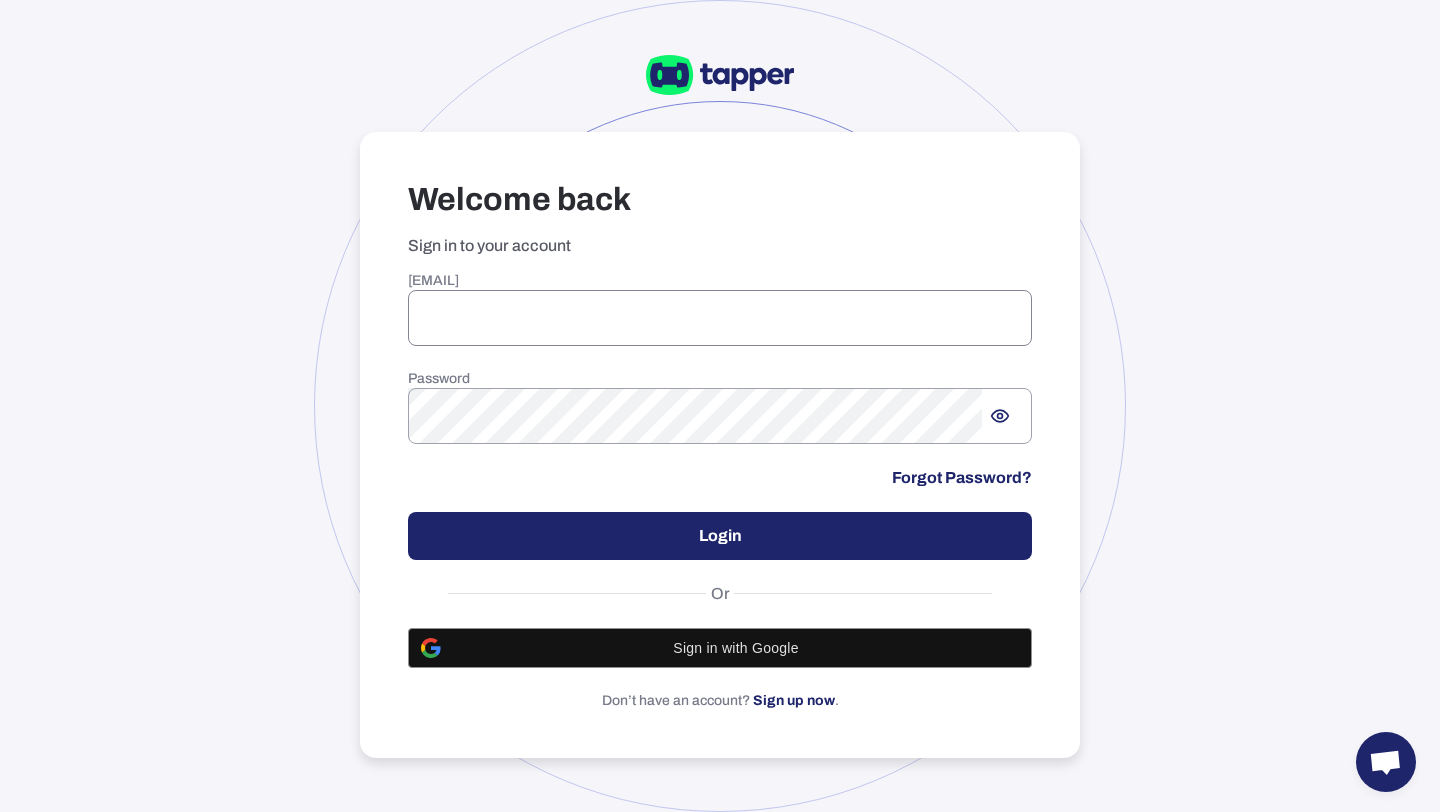 type on "**********" 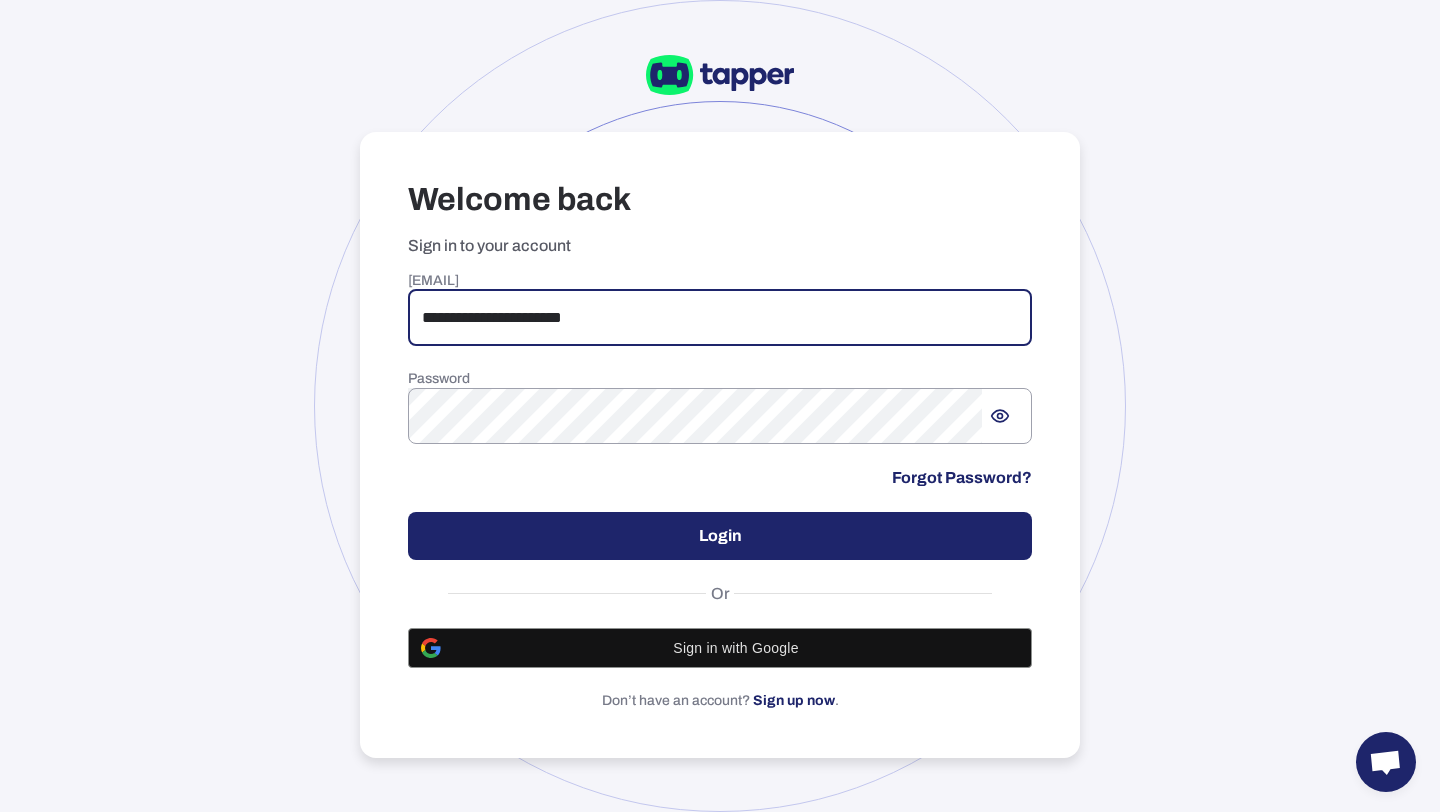 click on "**********" at bounding box center (720, 318) 